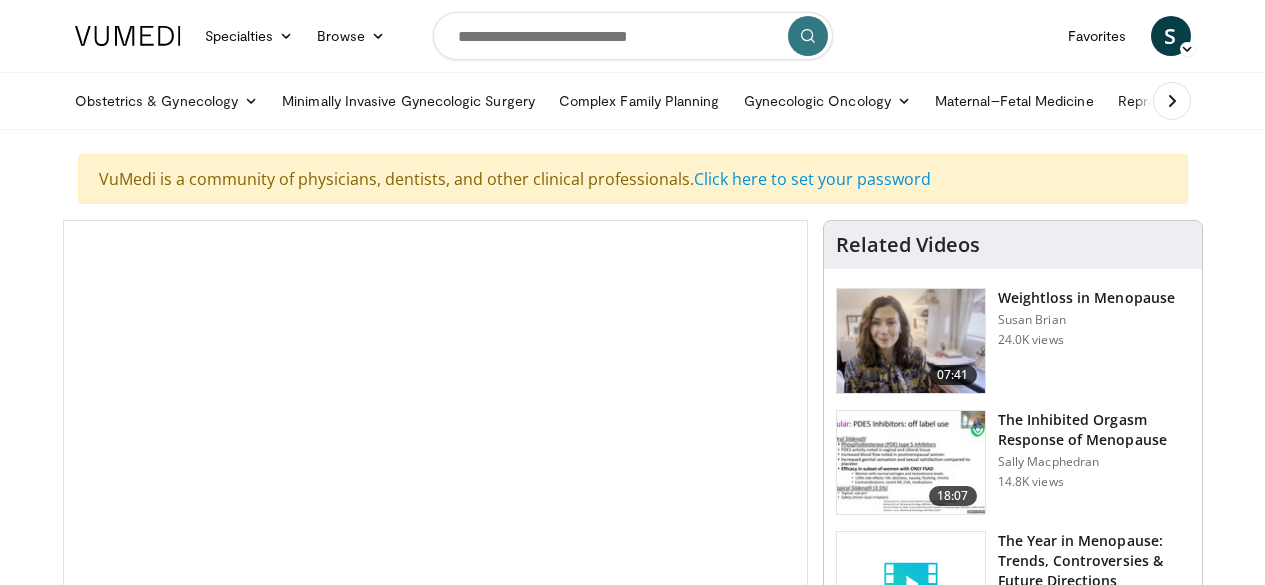 scroll, scrollTop: 0, scrollLeft: 0, axis: both 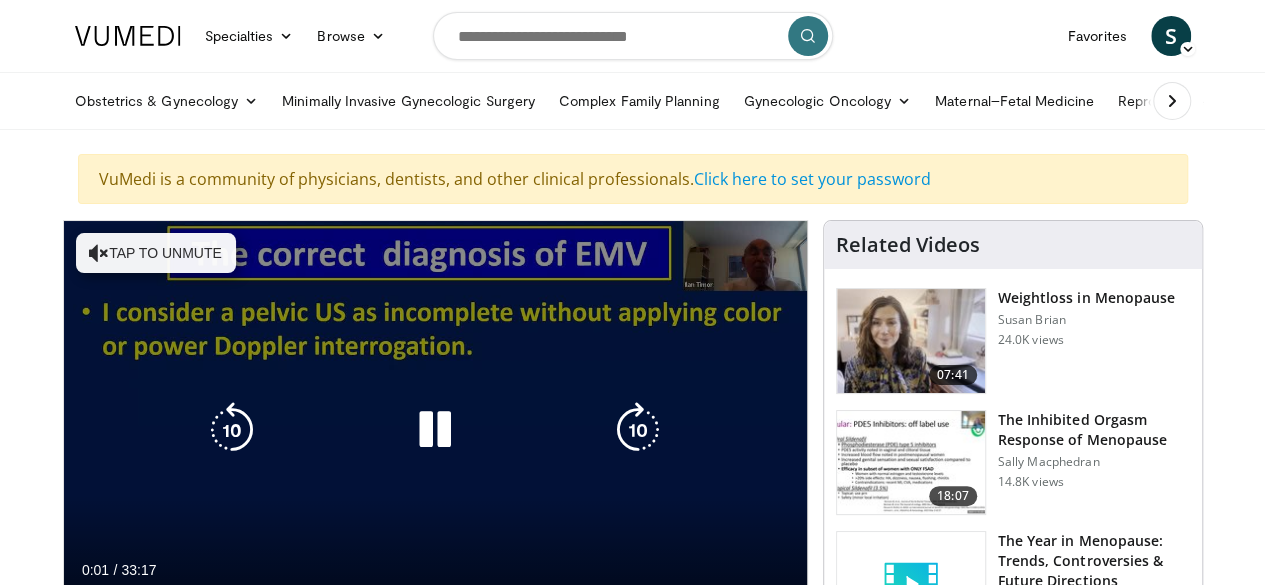 click on "Tap to unmute" at bounding box center (156, 253) 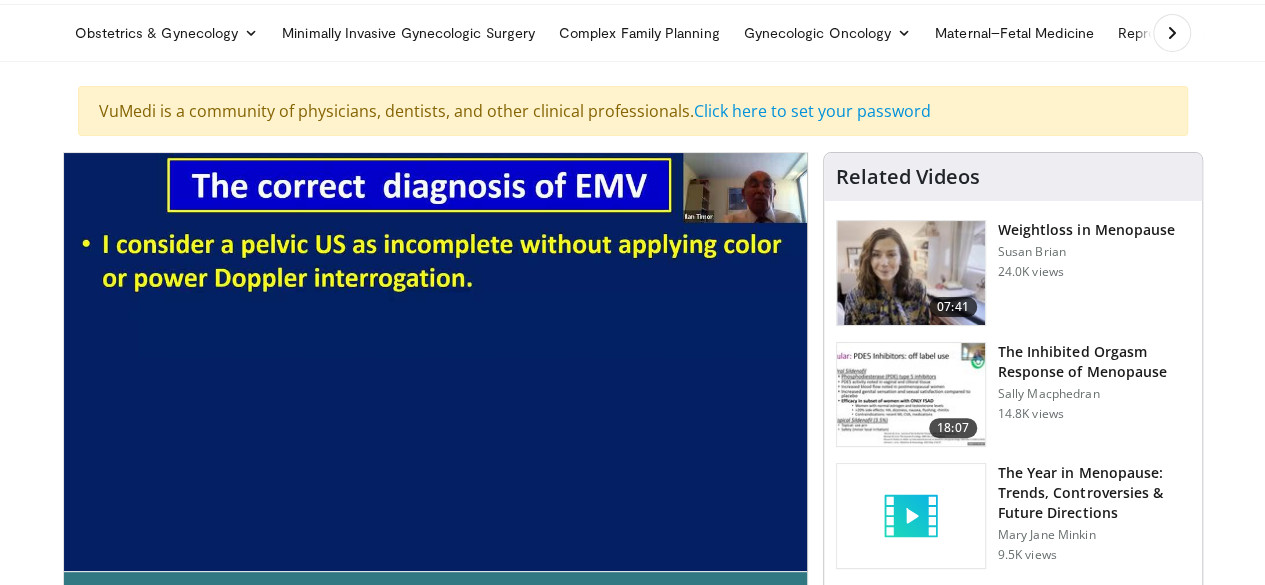 scroll, scrollTop: 100, scrollLeft: 0, axis: vertical 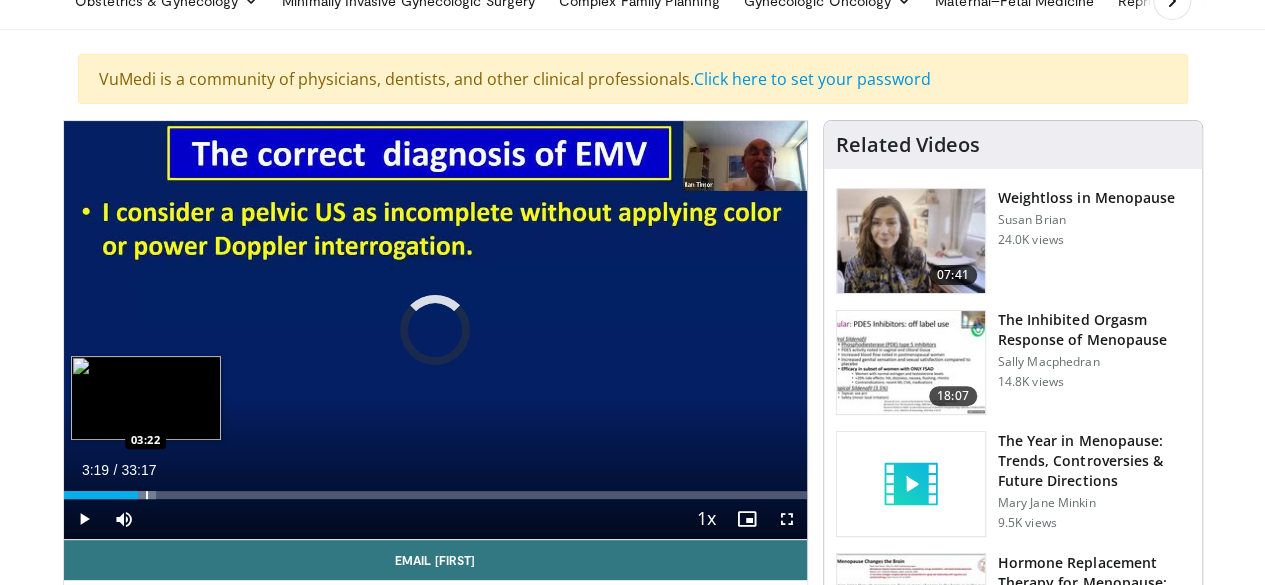 click on "Loaded :  12.41% 03:00 03:22" at bounding box center (435, 495) 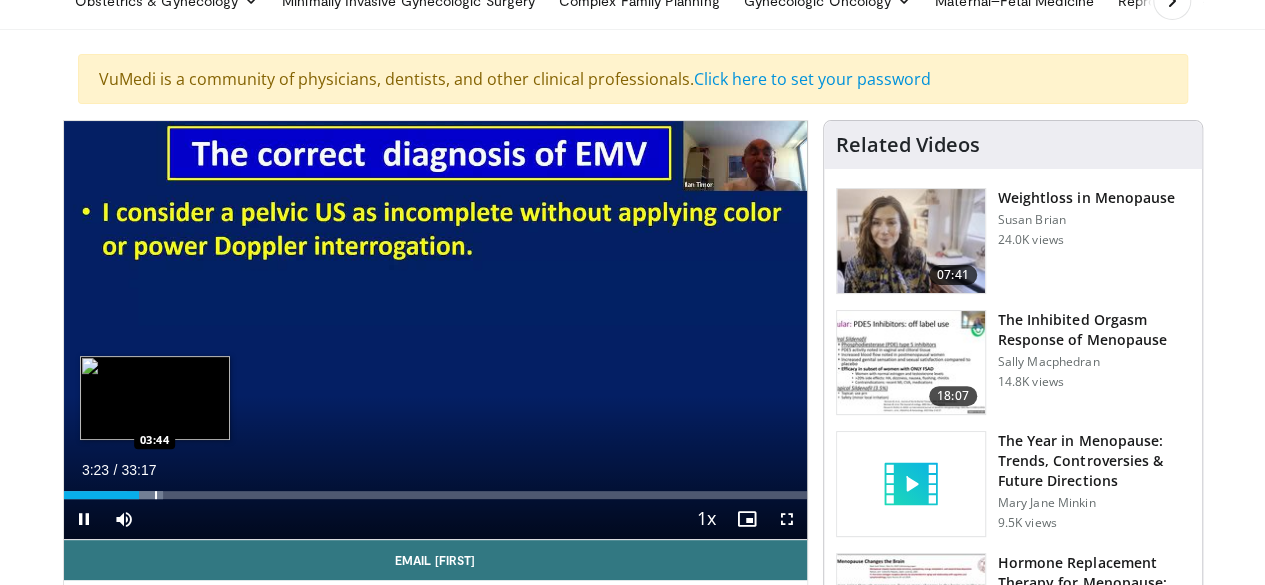 click at bounding box center (156, 495) 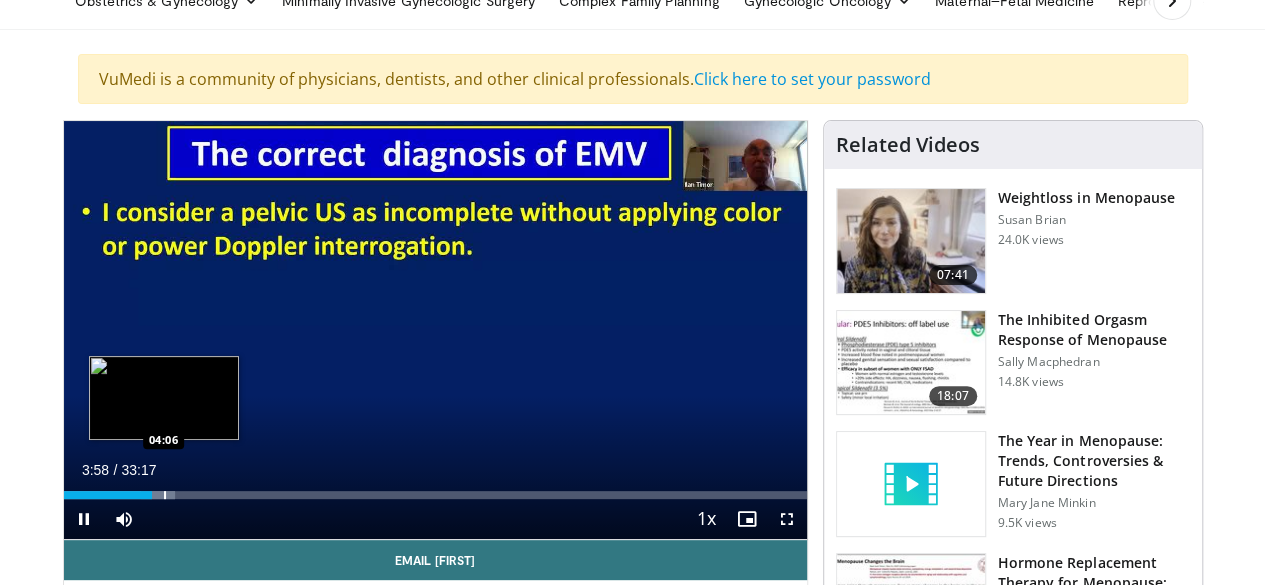 click at bounding box center [165, 495] 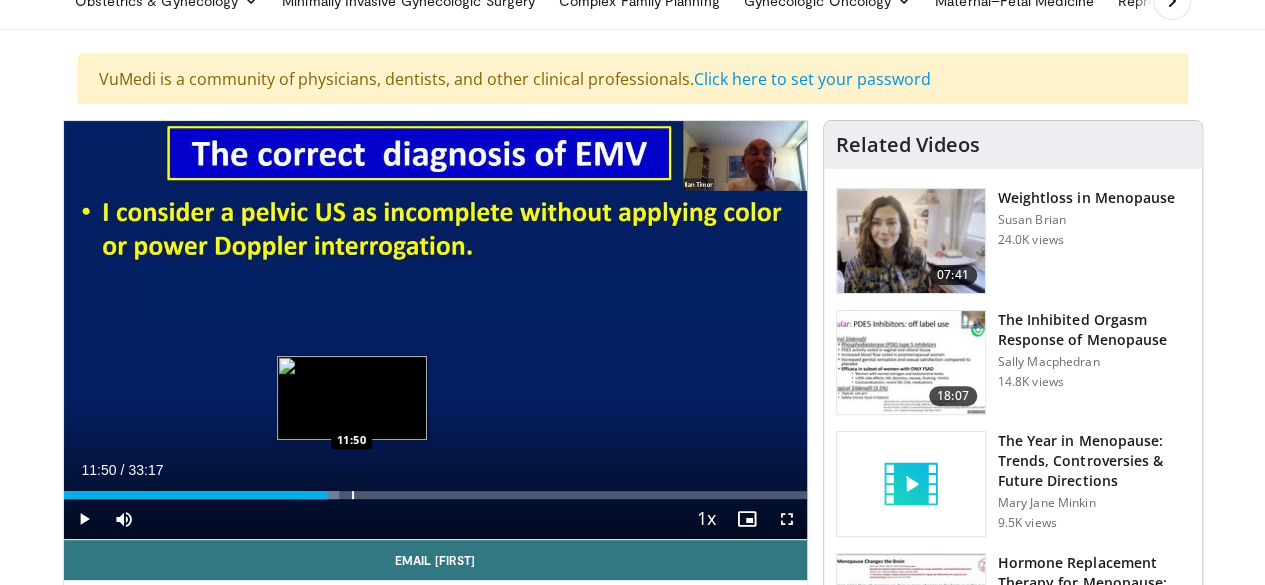 click at bounding box center [353, 495] 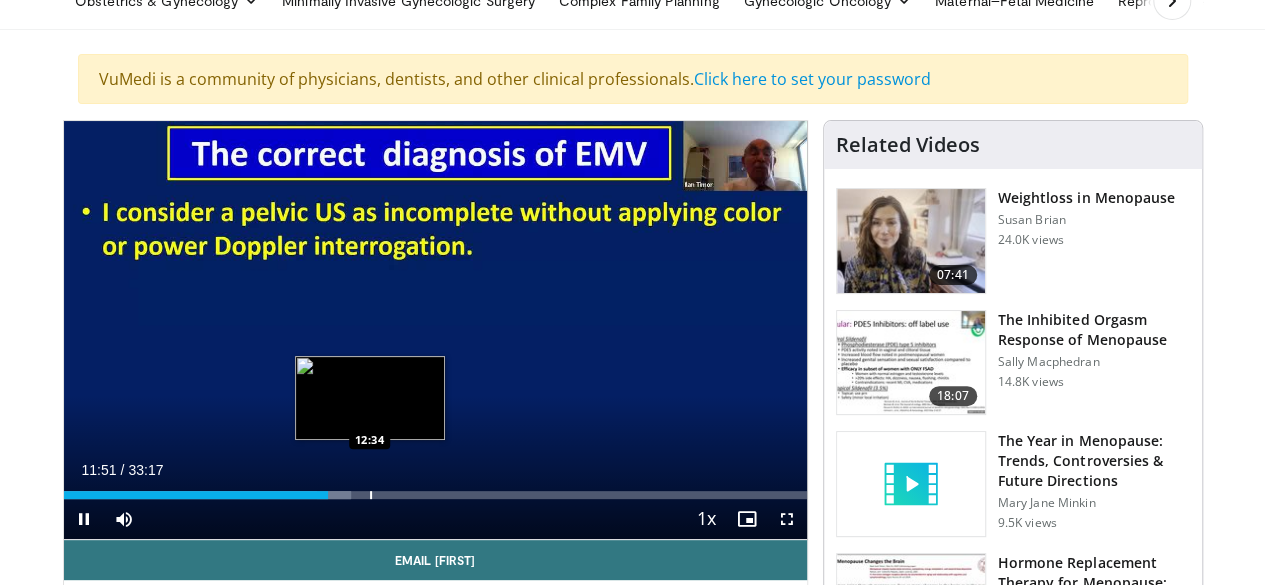 click at bounding box center [371, 495] 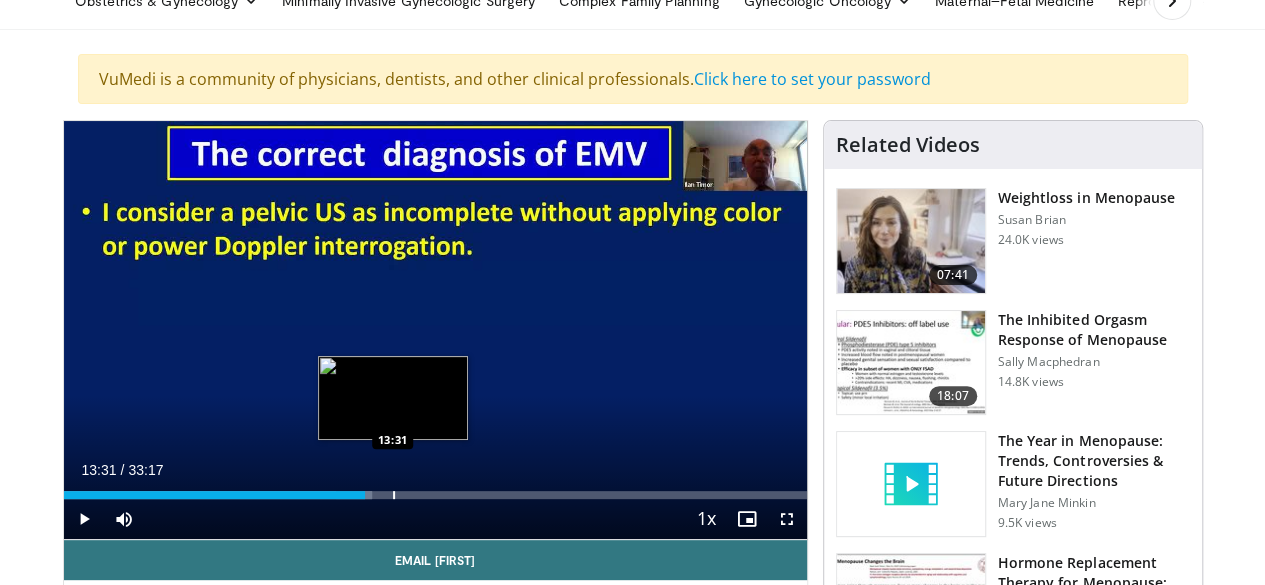 click at bounding box center [394, 495] 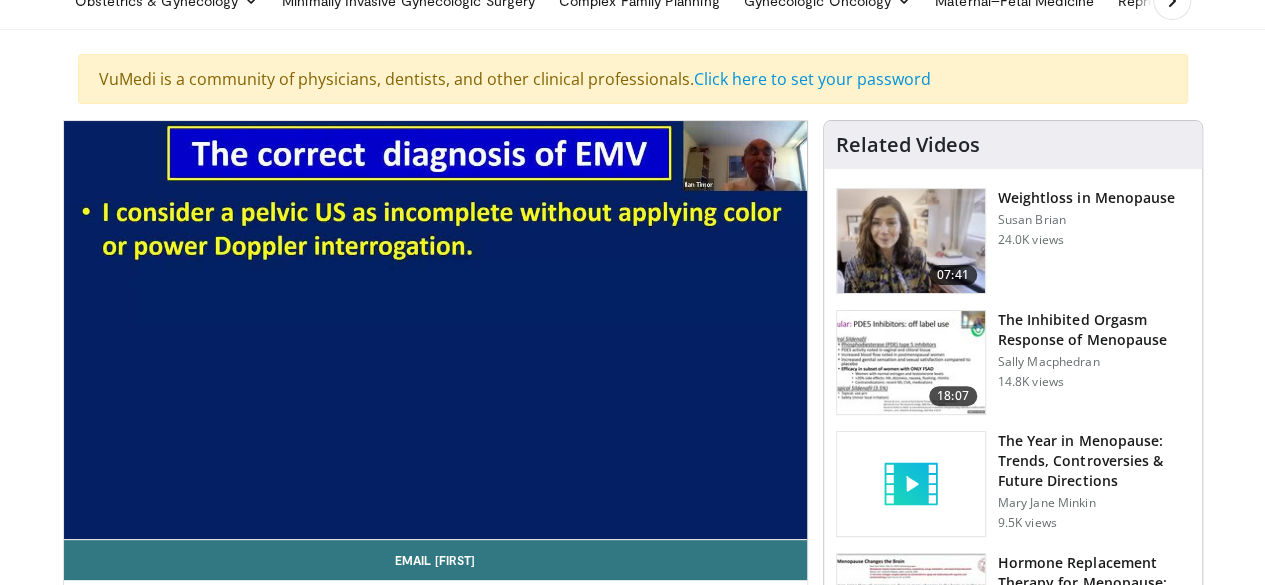 click on "10 seconds
Tap to unmute" at bounding box center [435, 330] 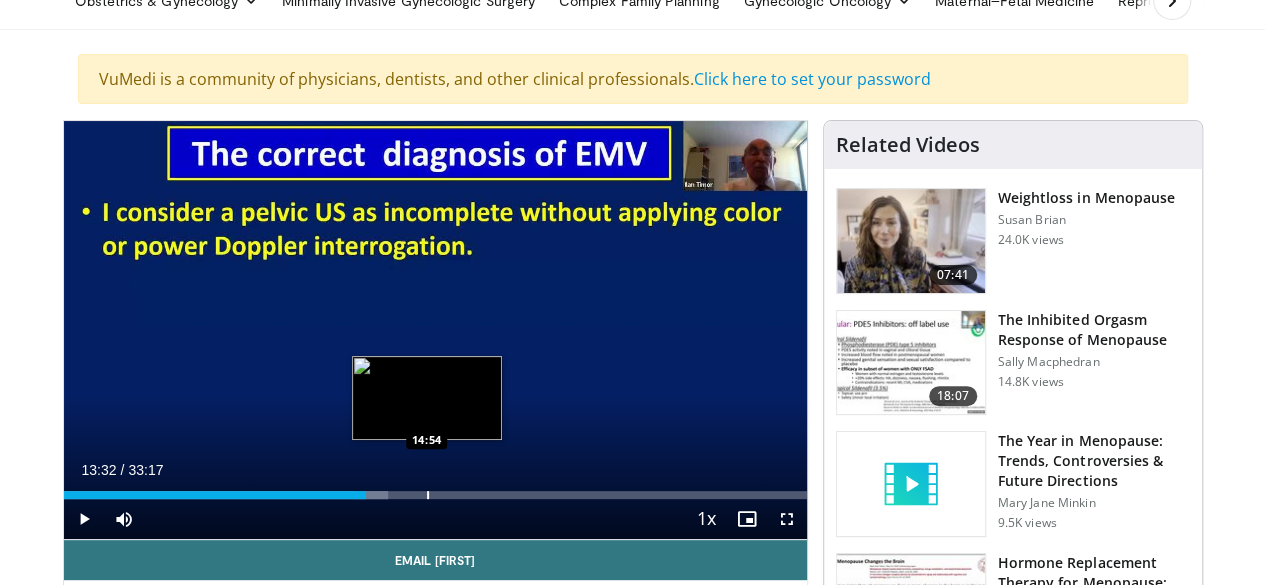 click at bounding box center [428, 495] 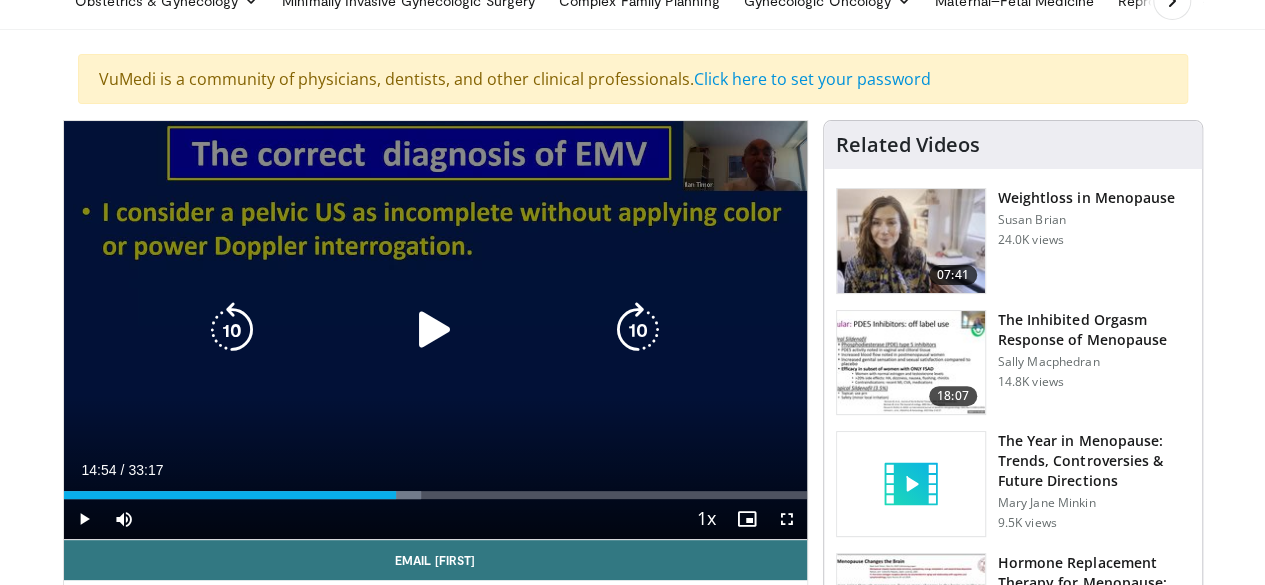 click on "10 seconds
Tap to unmute" at bounding box center (435, 330) 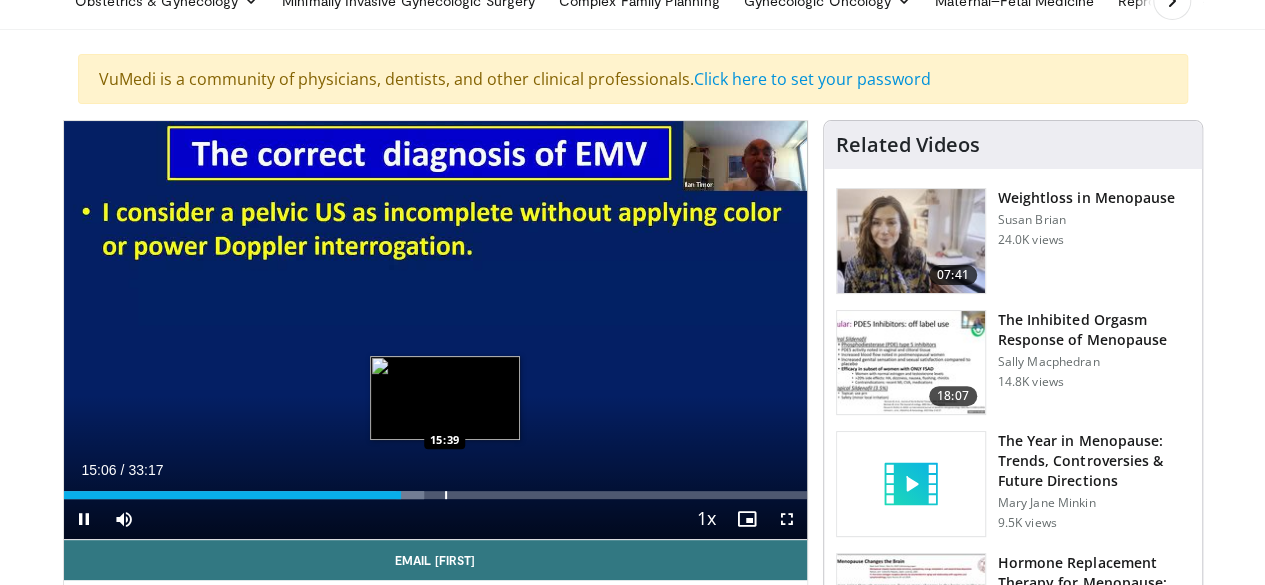 click at bounding box center [410, 495] 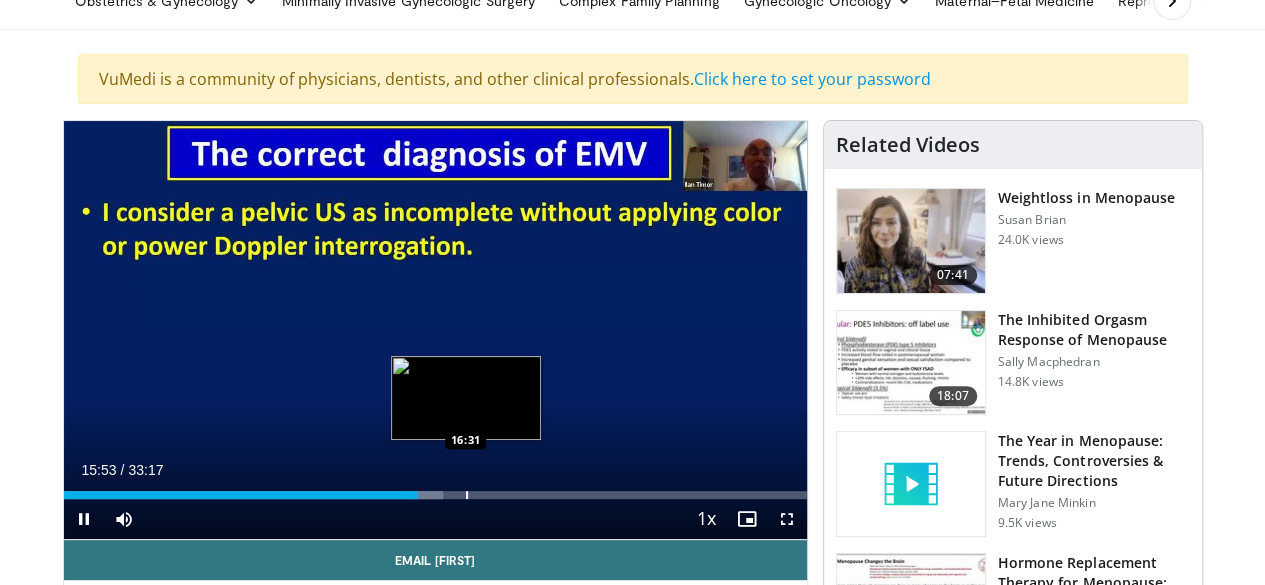 click at bounding box center [467, 495] 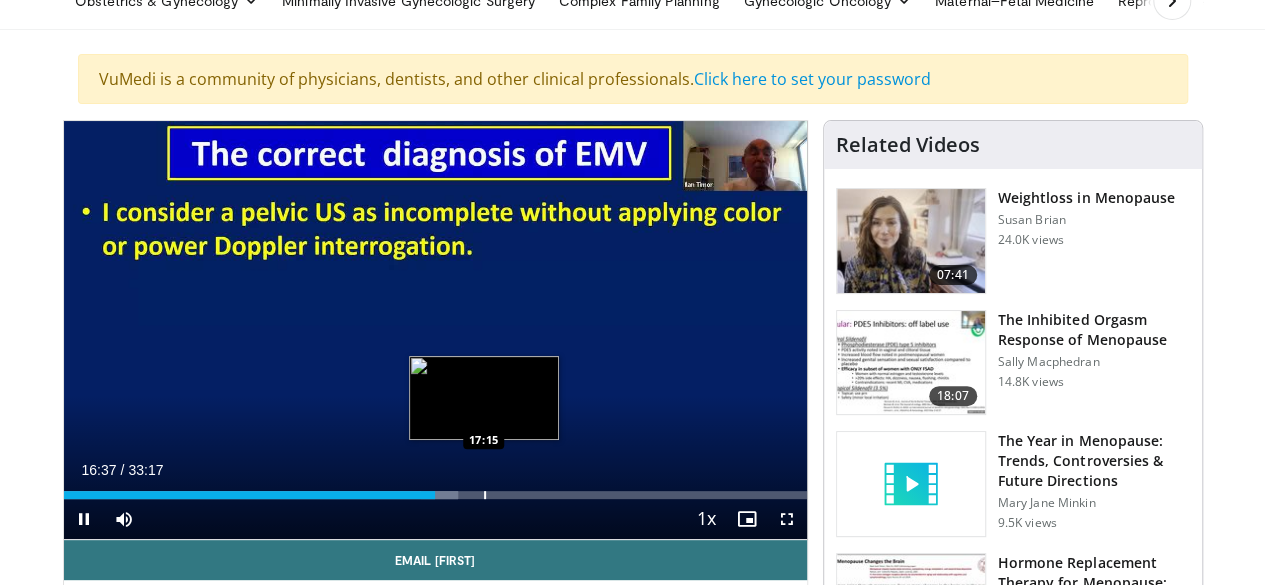 click at bounding box center (485, 495) 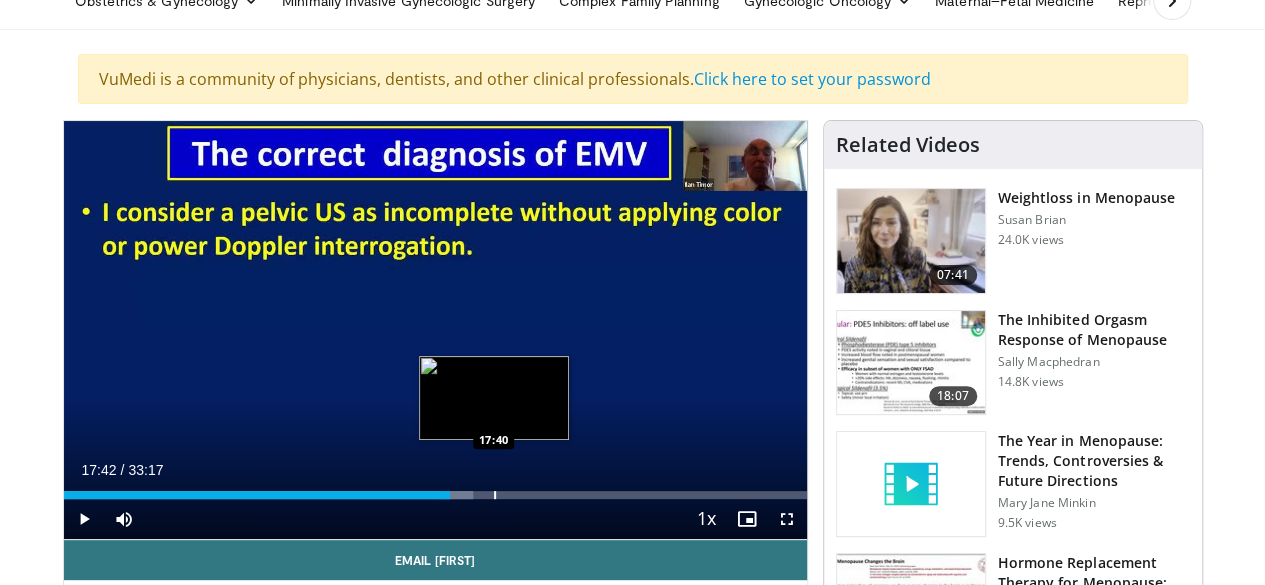 click at bounding box center [495, 495] 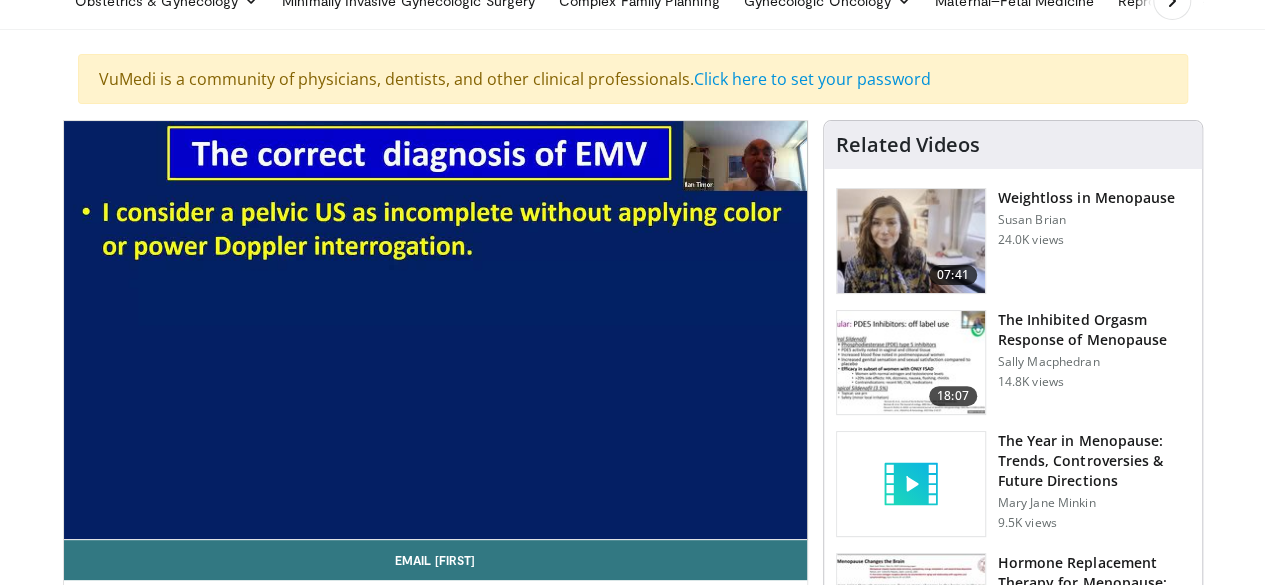 click on "10 seconds
Tap to unmute" at bounding box center [435, 330] 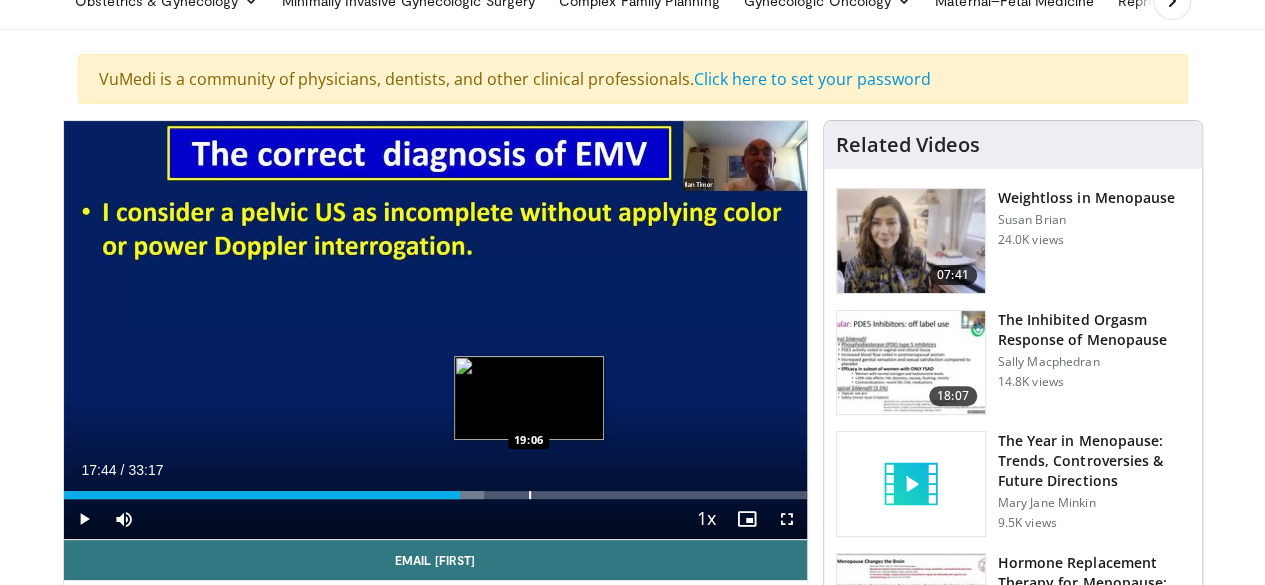 click at bounding box center (530, 495) 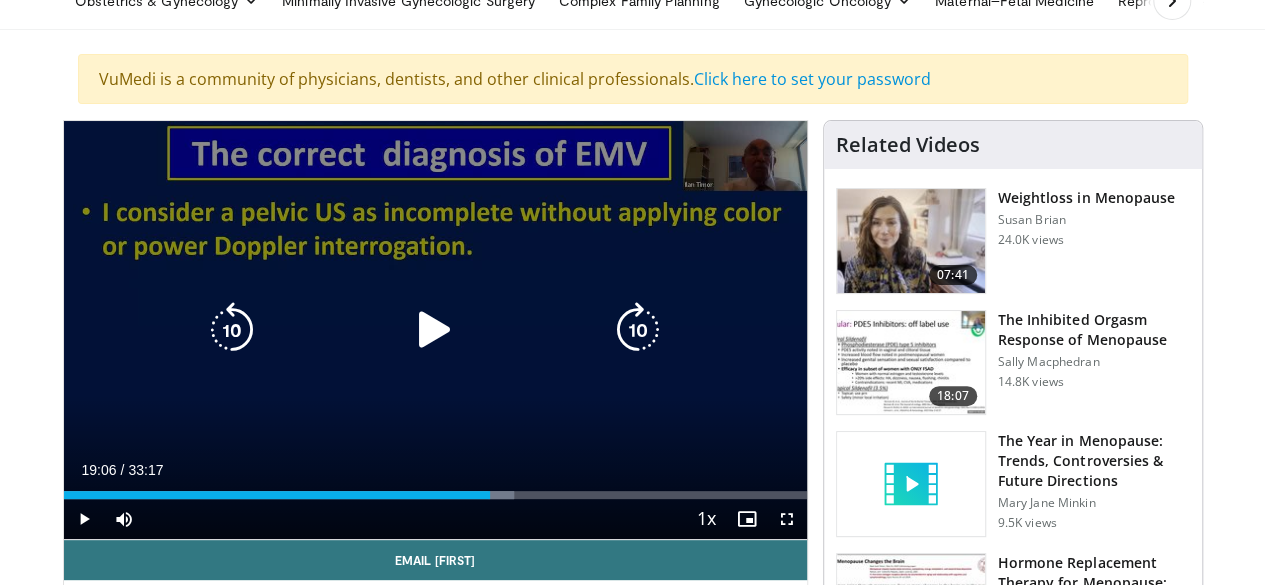click at bounding box center [435, 330] 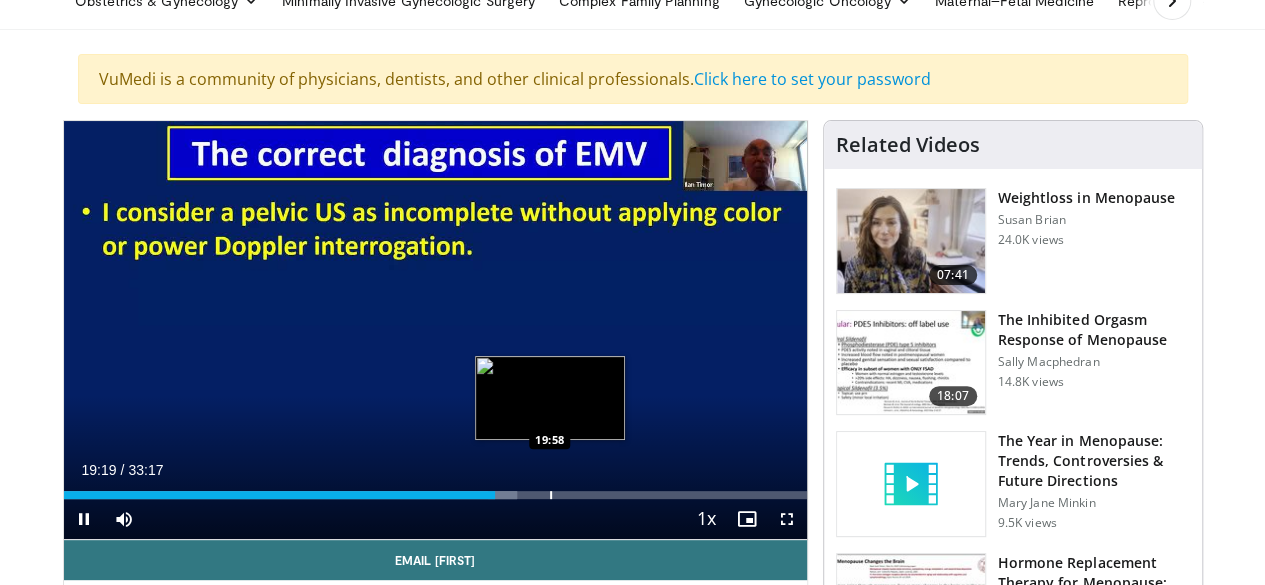 click at bounding box center (551, 495) 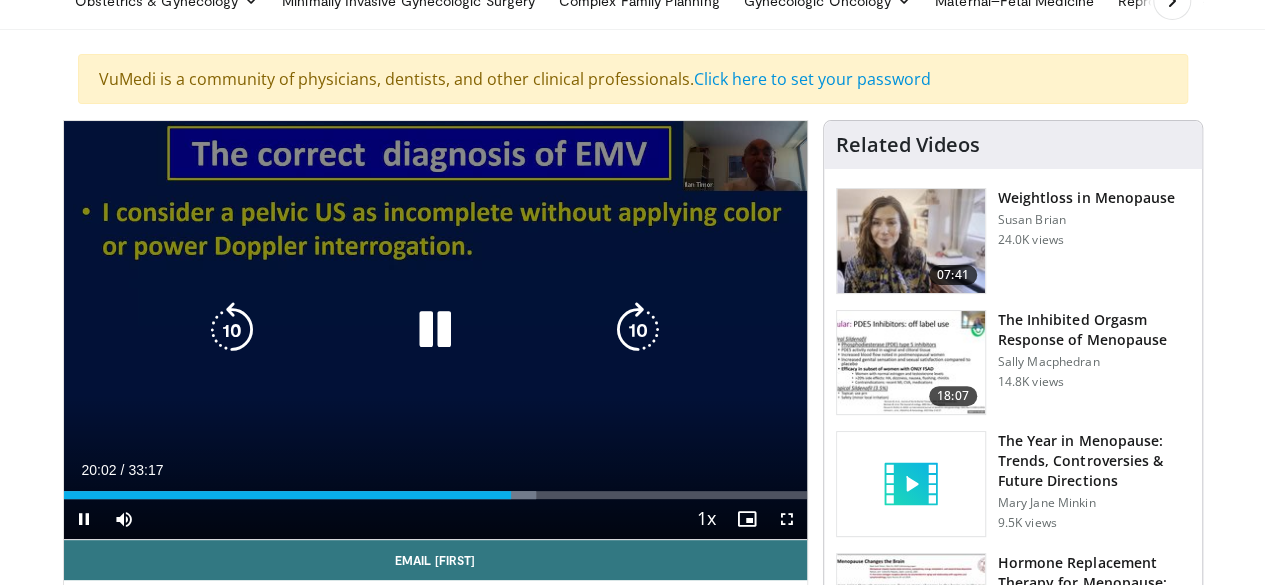 click on "10 seconds
Tap to unmute" at bounding box center (435, 330) 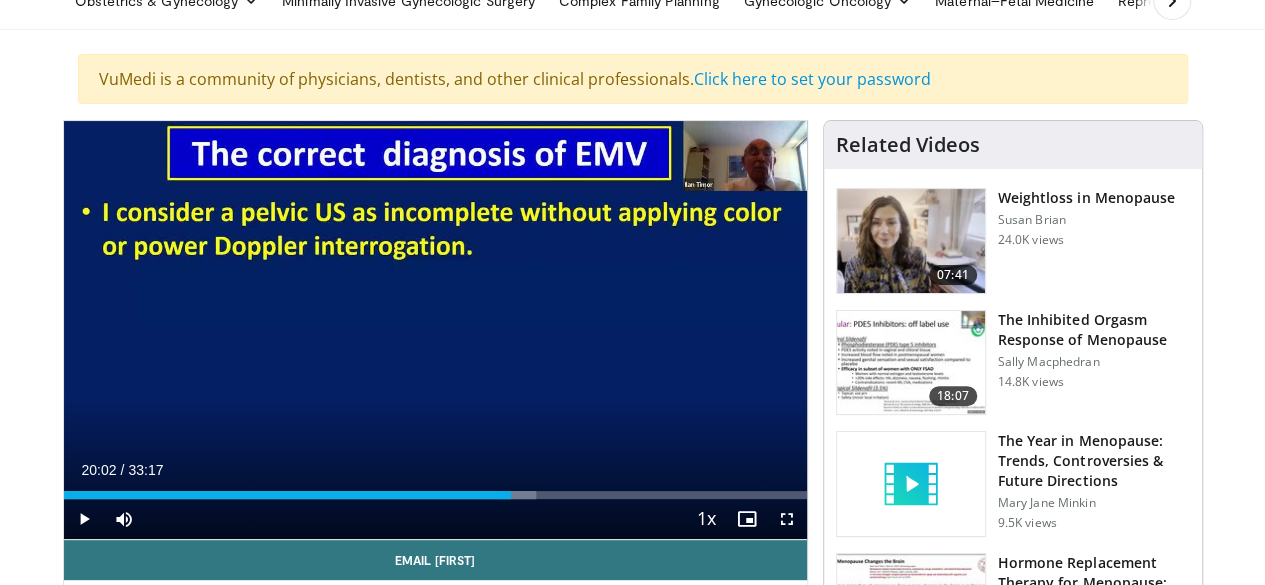 click on "10 seconds
Tap to unmute" at bounding box center [435, 330] 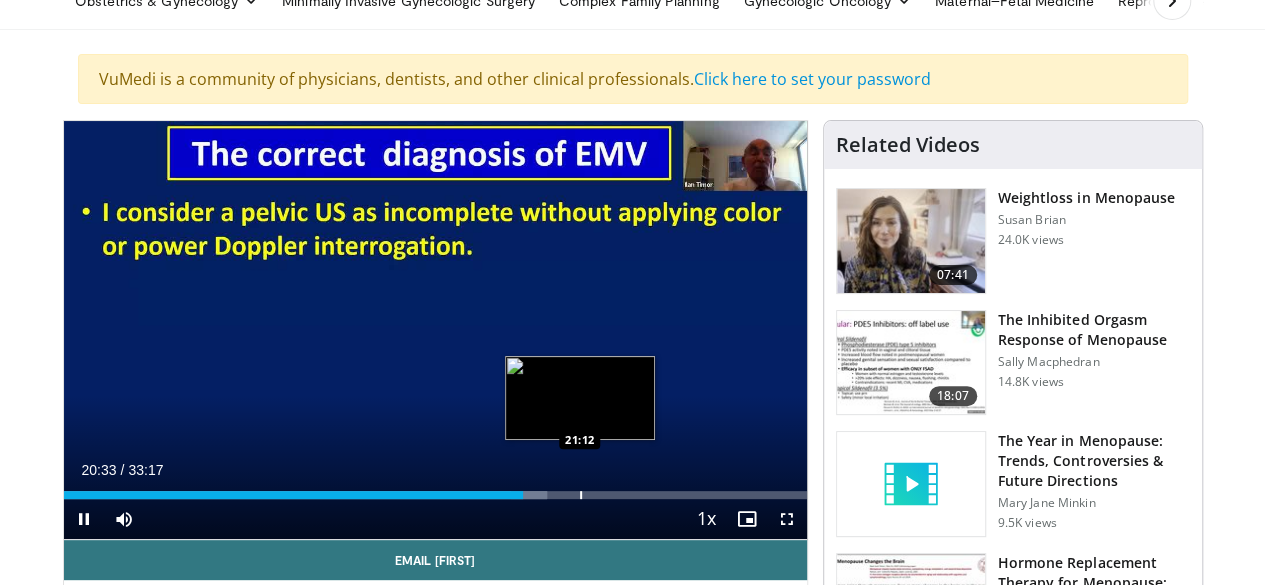 click at bounding box center (581, 495) 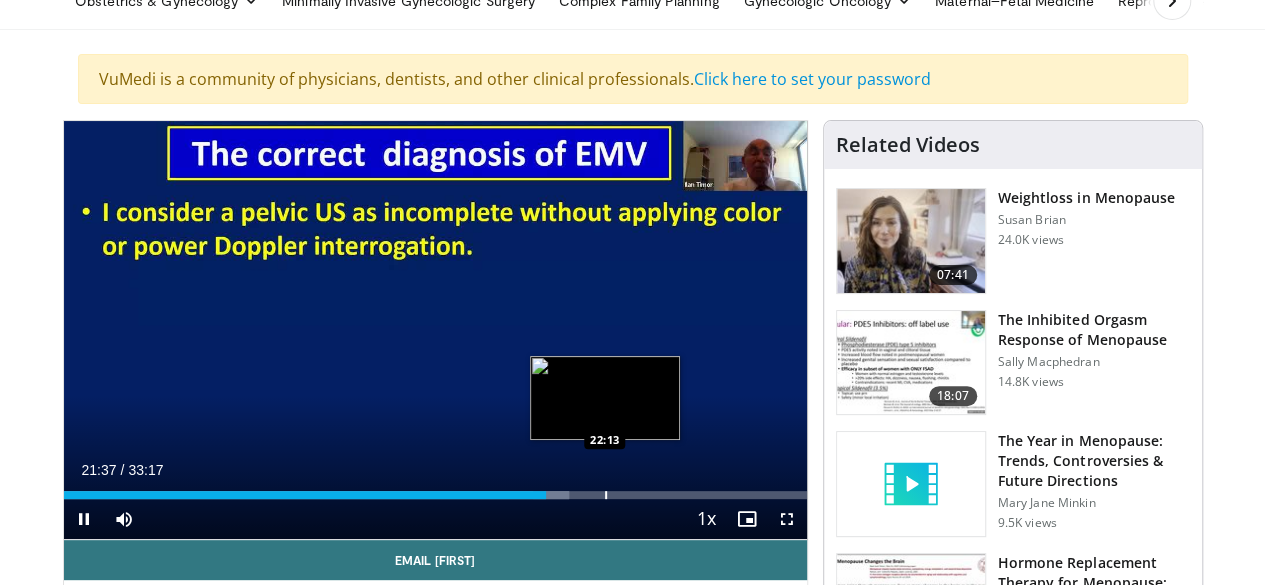 click at bounding box center [606, 495] 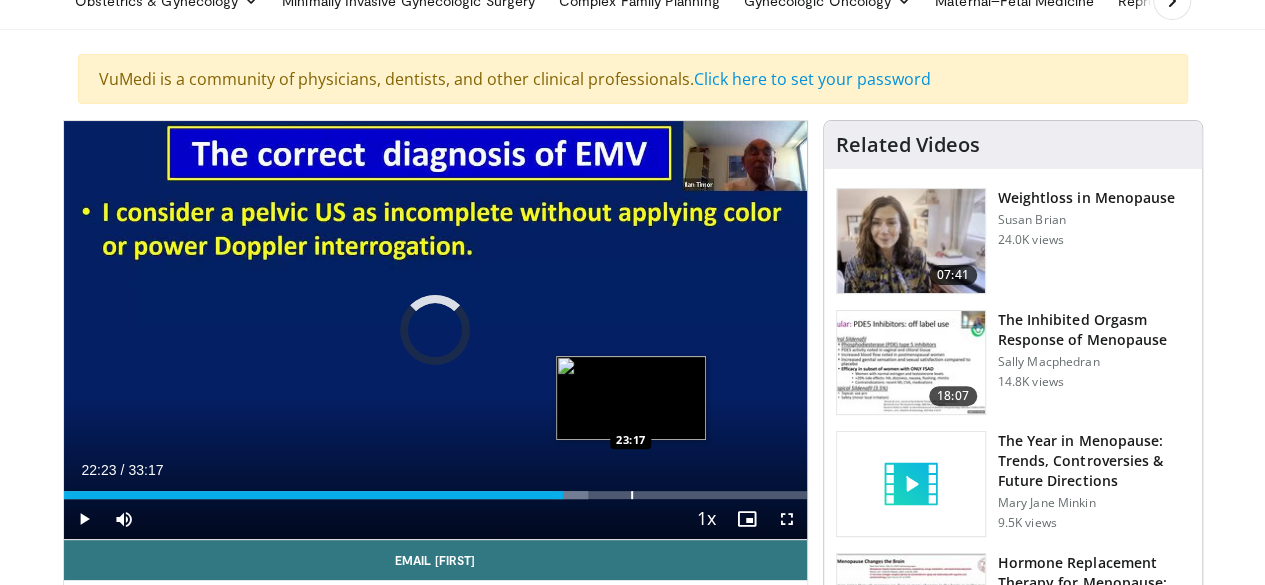 click at bounding box center (632, 495) 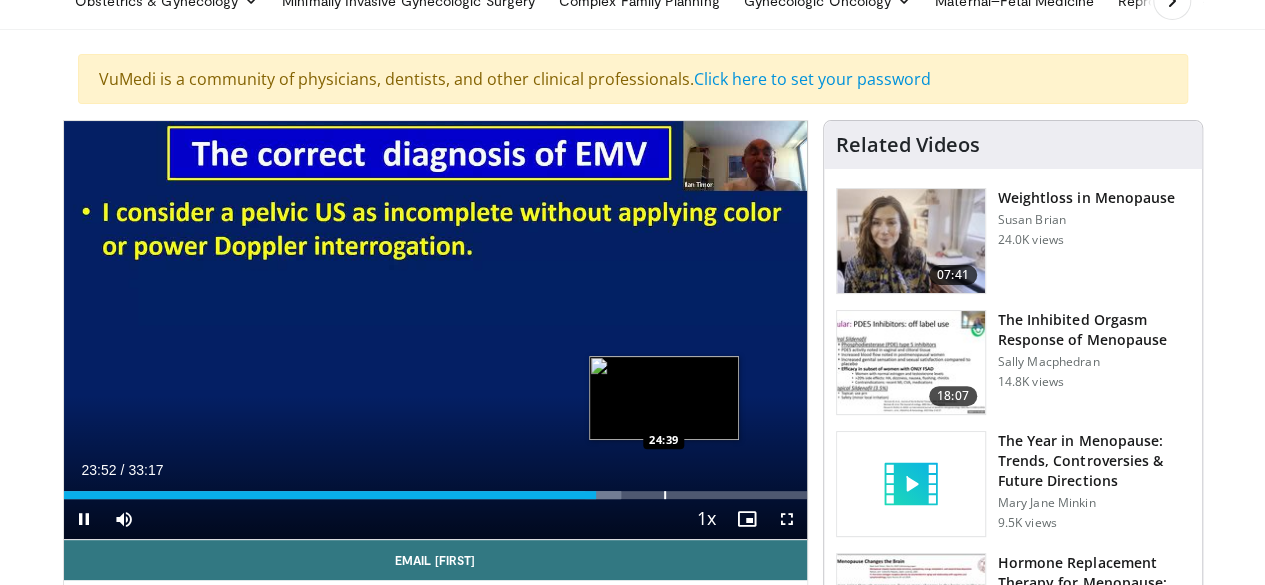click at bounding box center (665, 495) 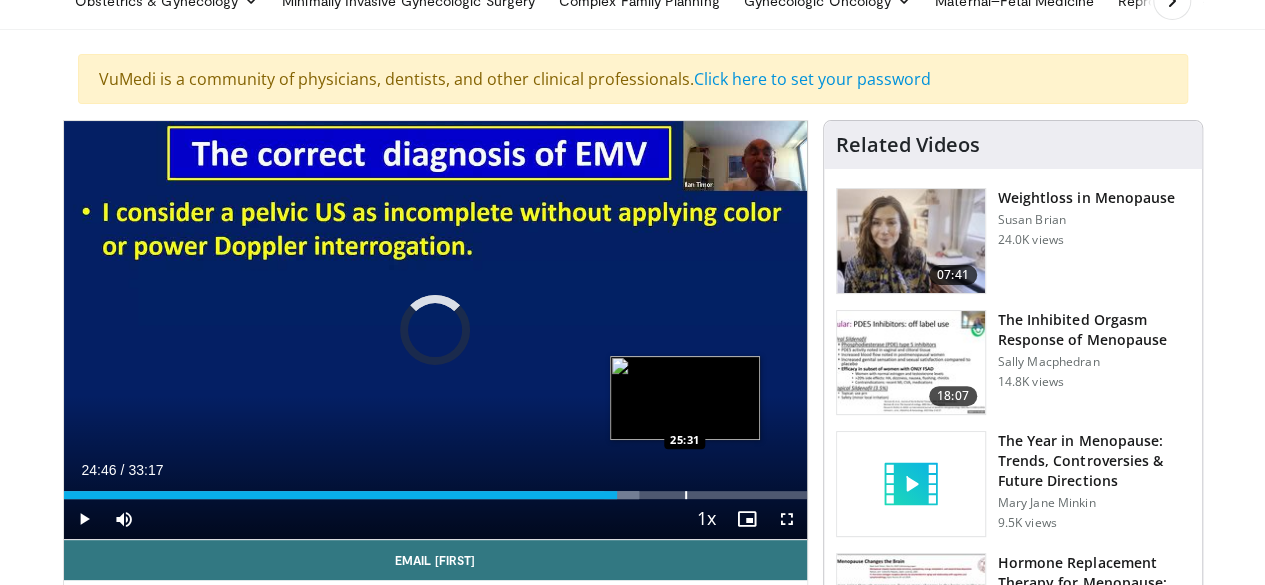 click at bounding box center [622, 495] 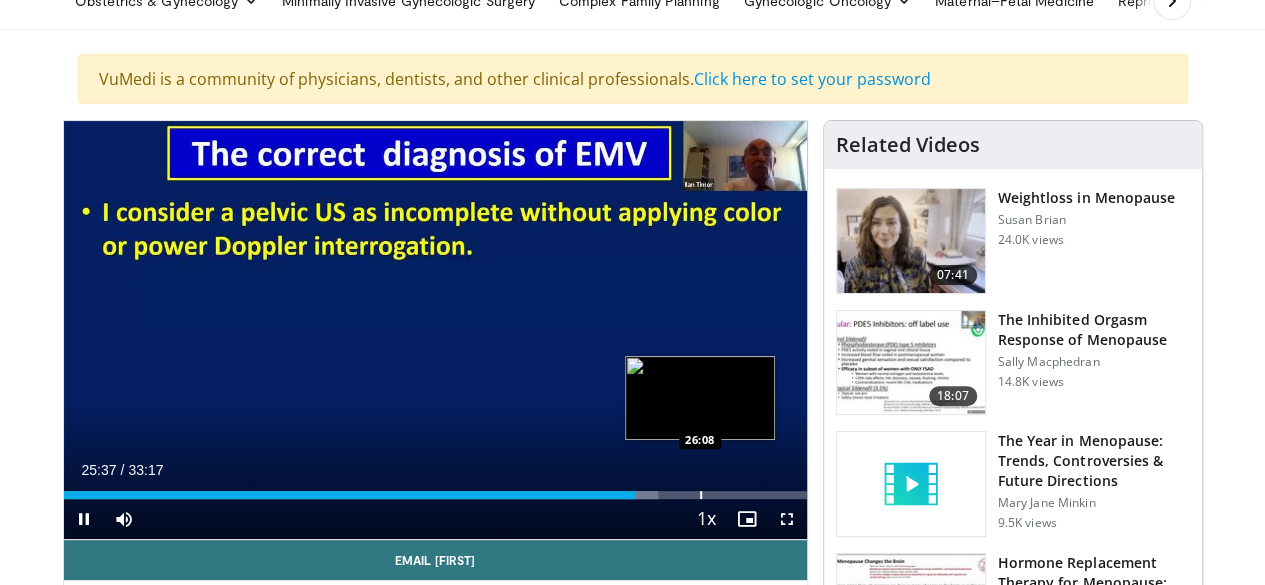 click at bounding box center [701, 495] 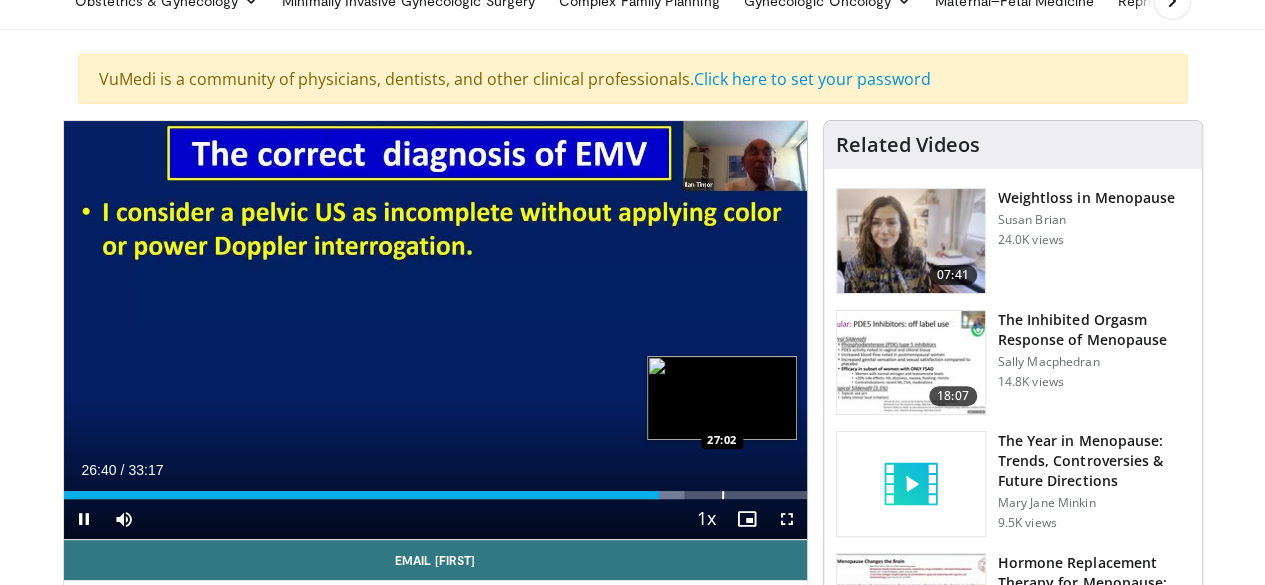 click on "Loaded :  83.45% 26:40 27:02" at bounding box center [435, 489] 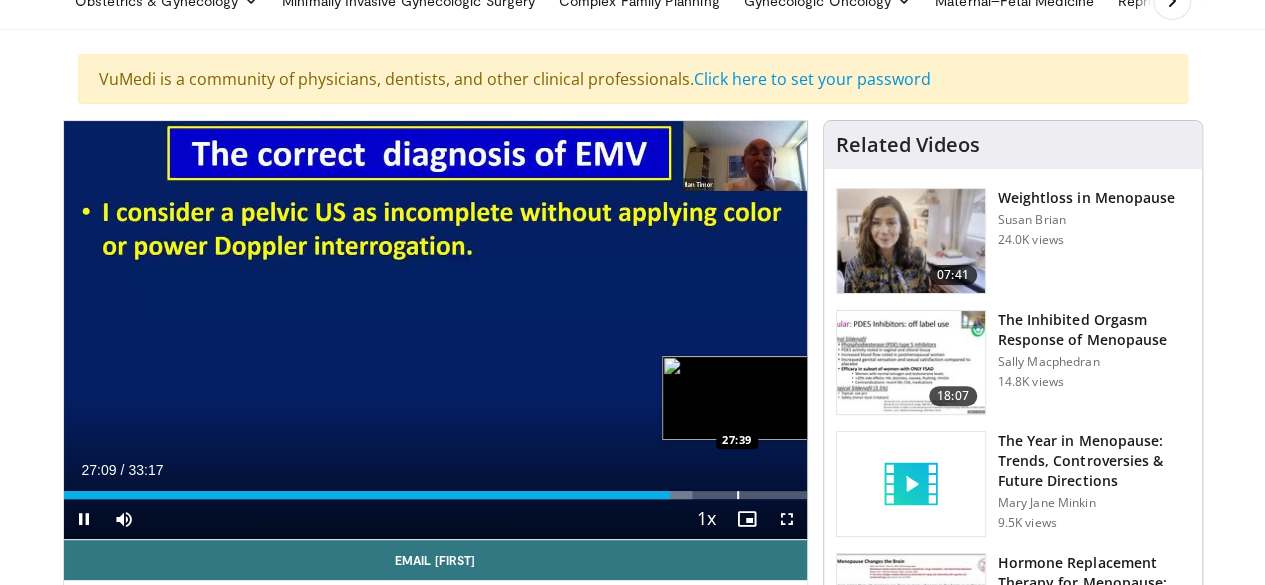 click at bounding box center [676, 495] 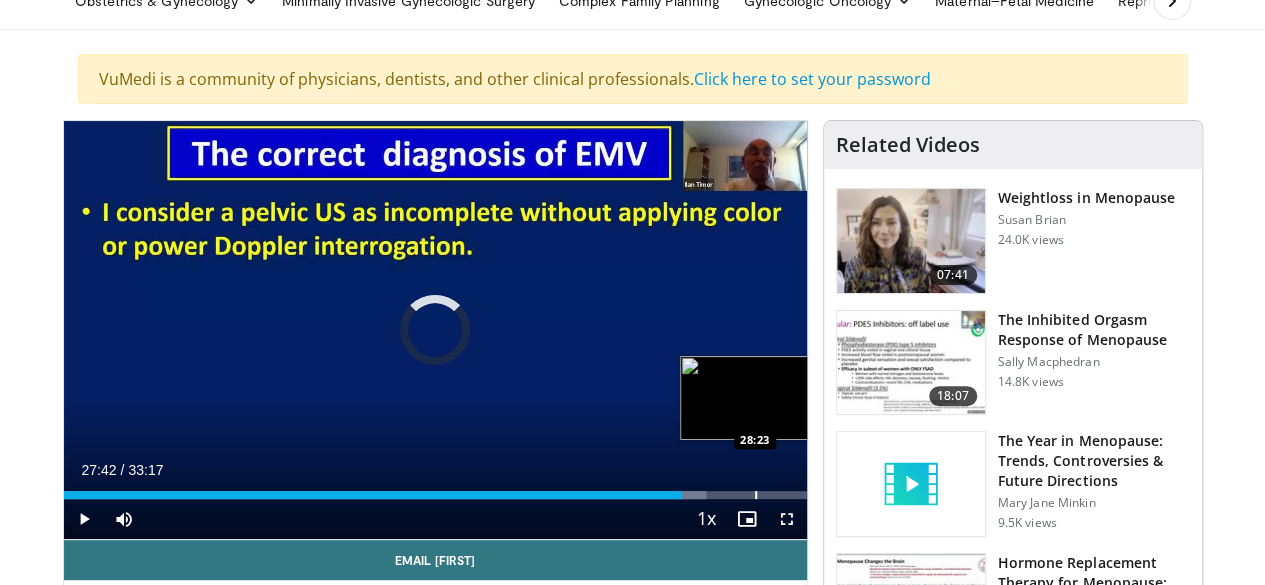 click at bounding box center (756, 495) 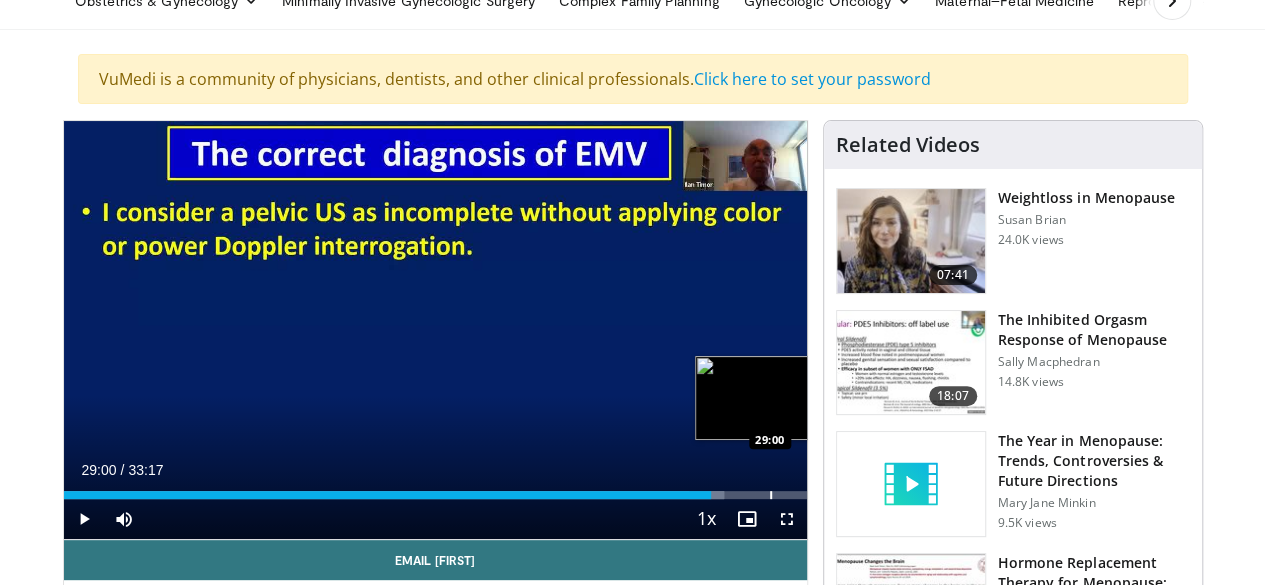 click at bounding box center [771, 495] 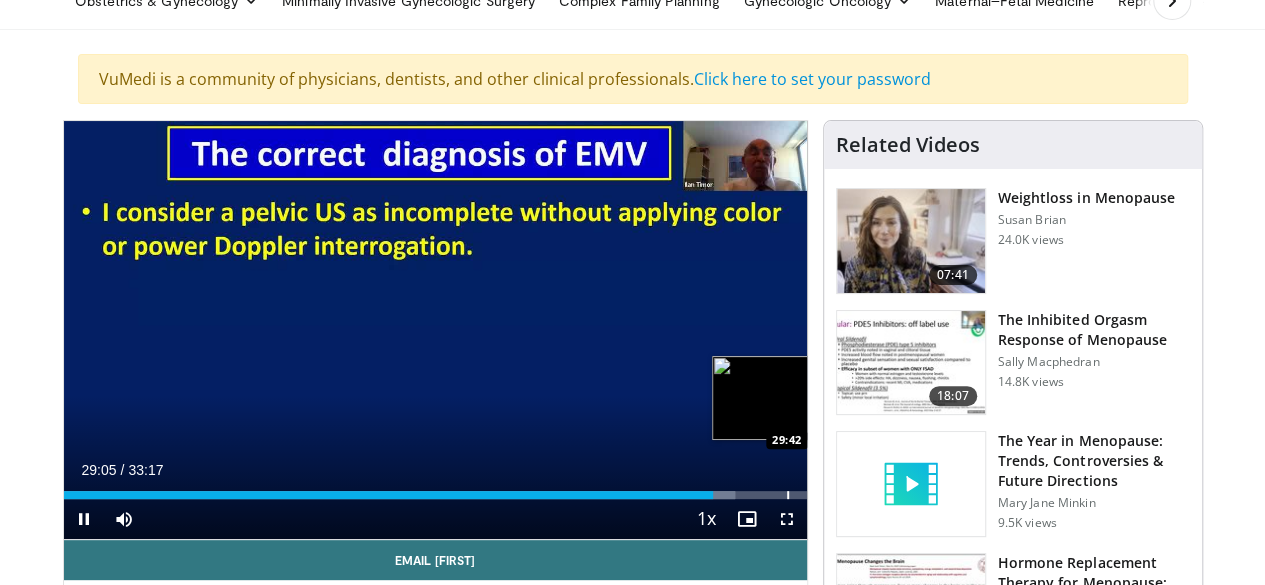 click at bounding box center (788, 495) 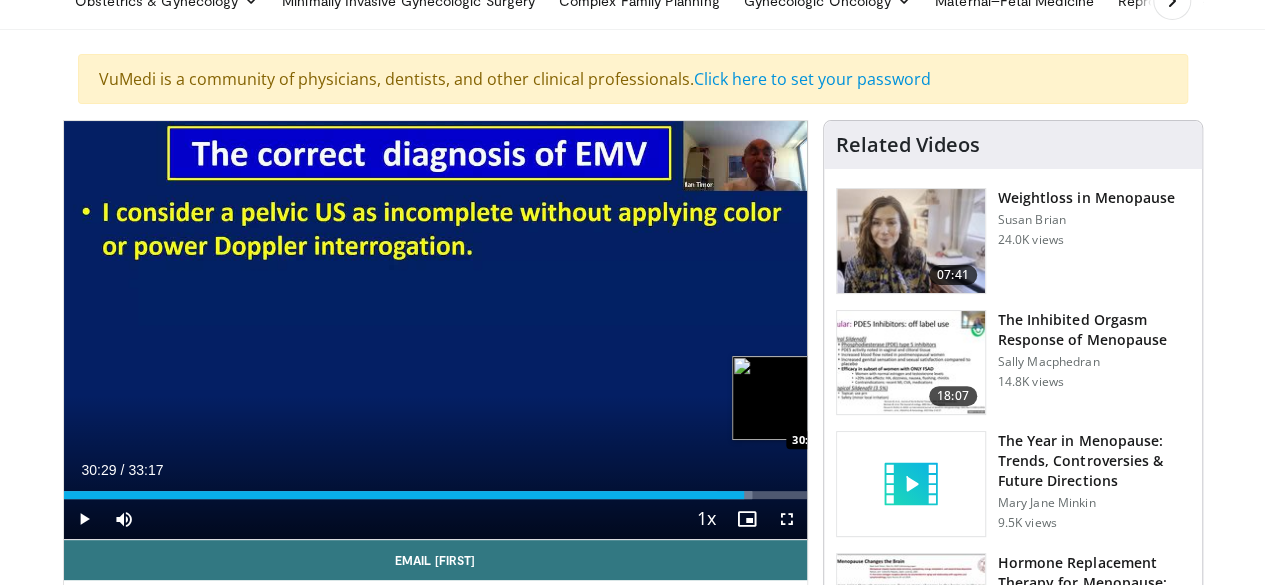 click at bounding box center [734, 495] 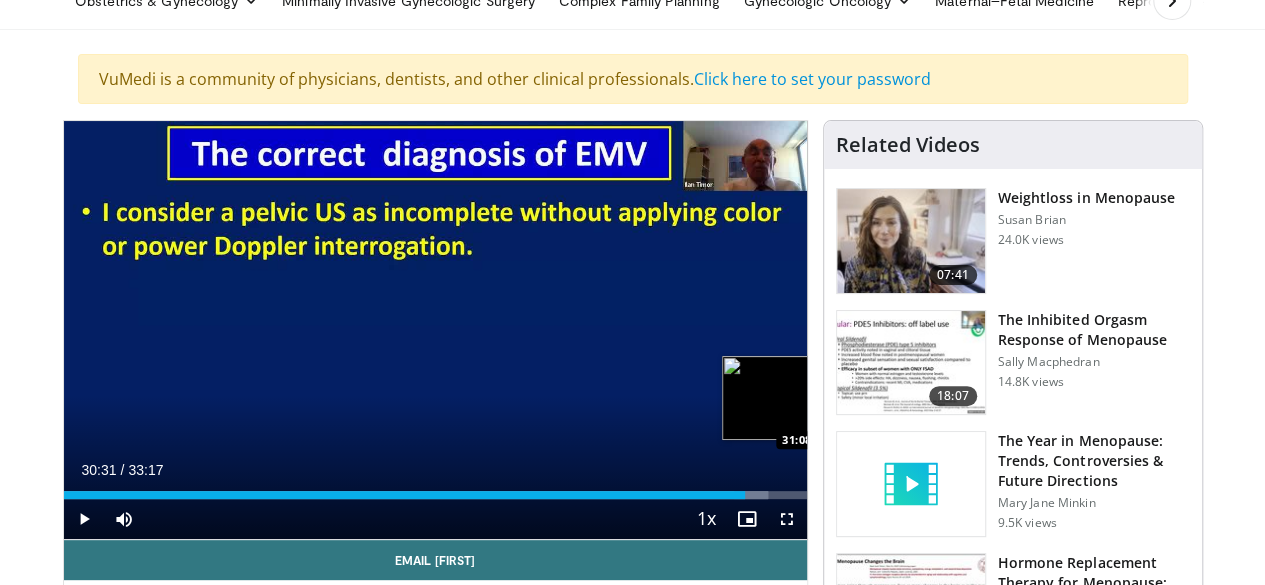 click at bounding box center (823, 495) 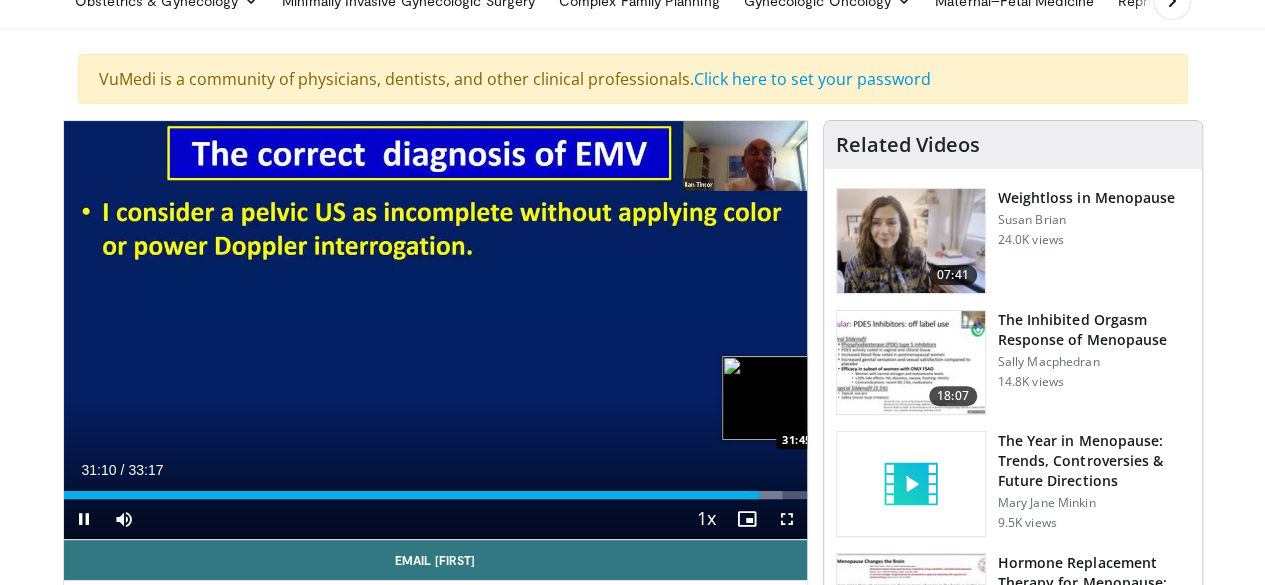 click at bounding box center (838, 495) 